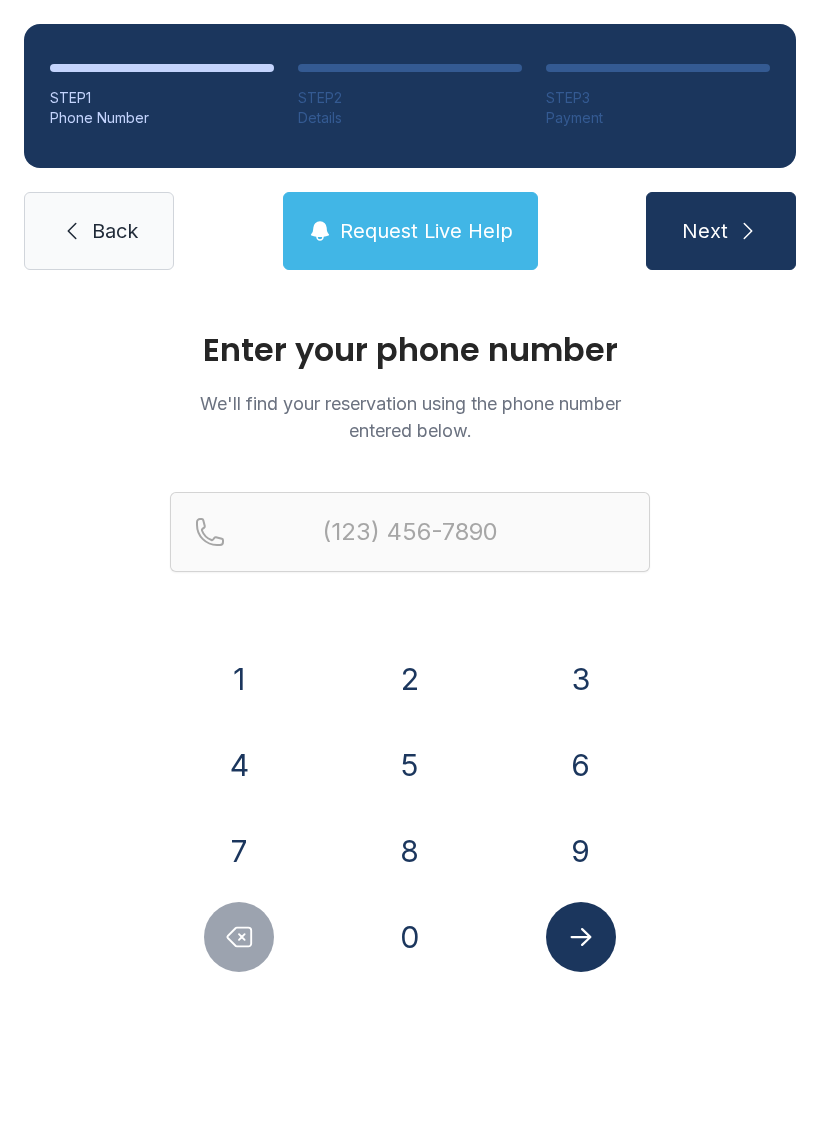scroll, scrollTop: 0, scrollLeft: 0, axis: both 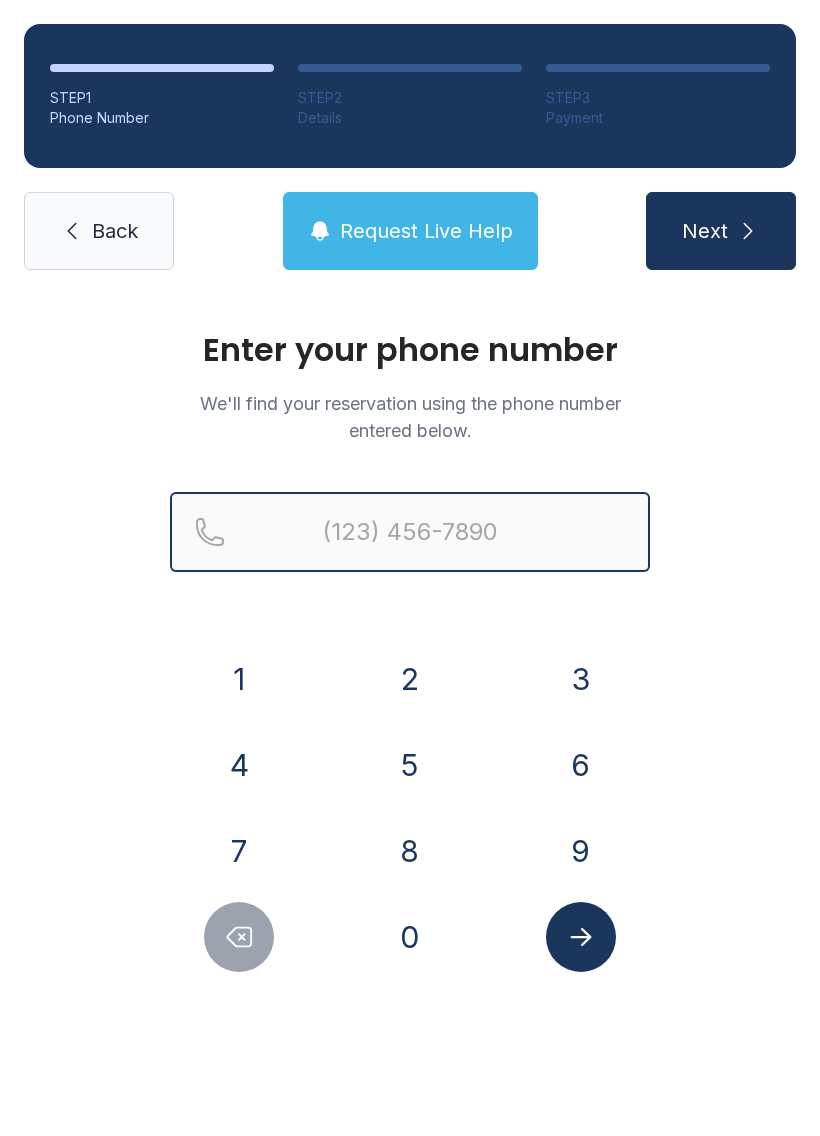 click at bounding box center (410, 532) 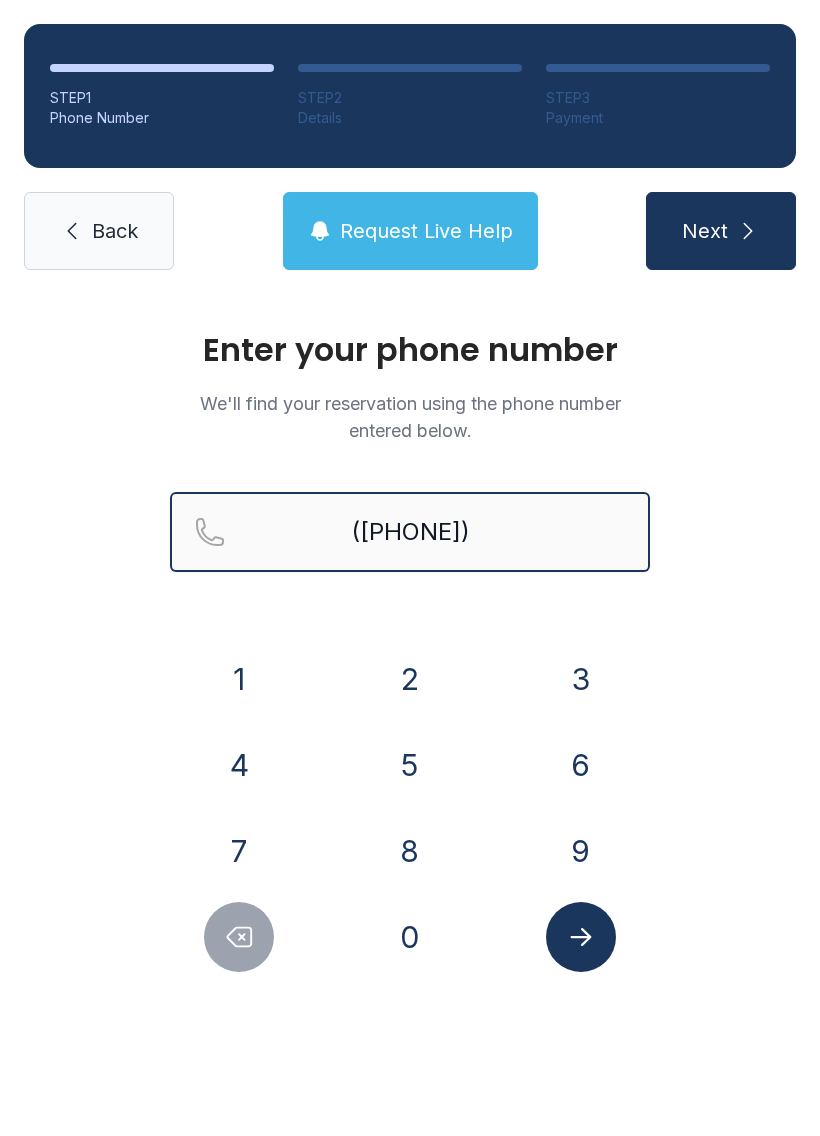 type on "([PHONE])" 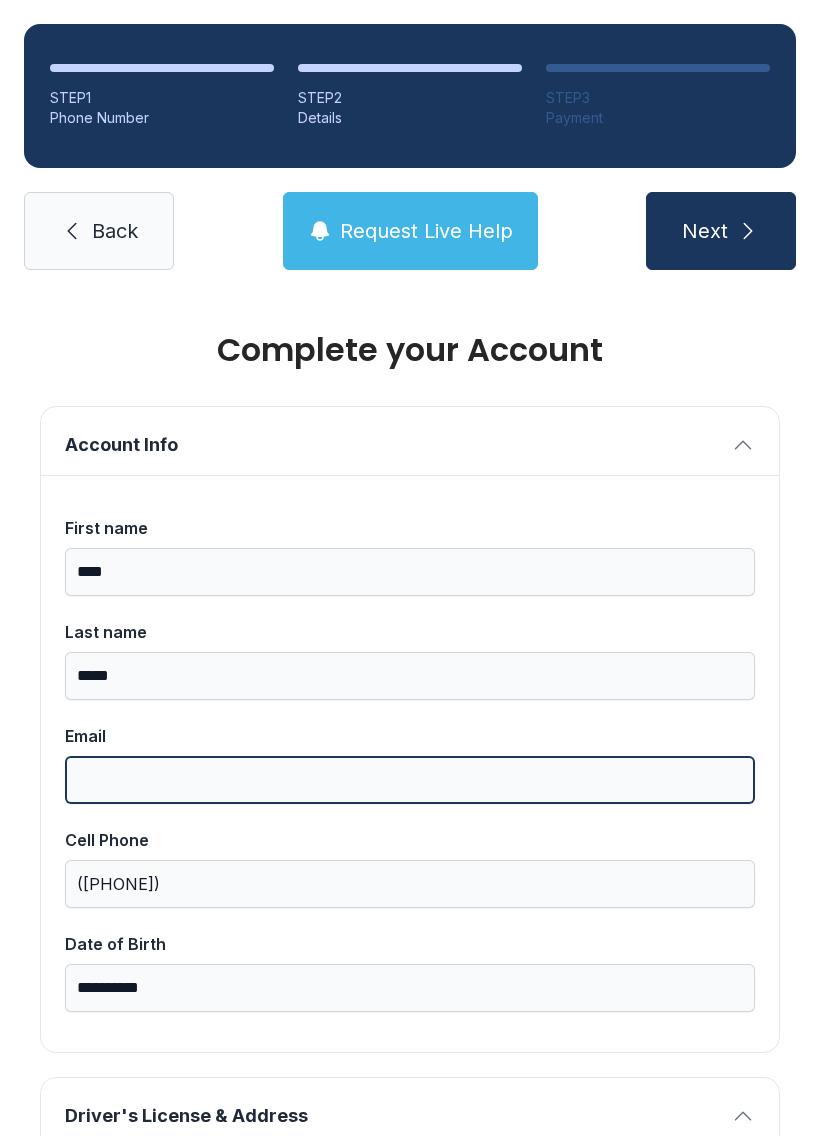 click on "Email" at bounding box center [410, 780] 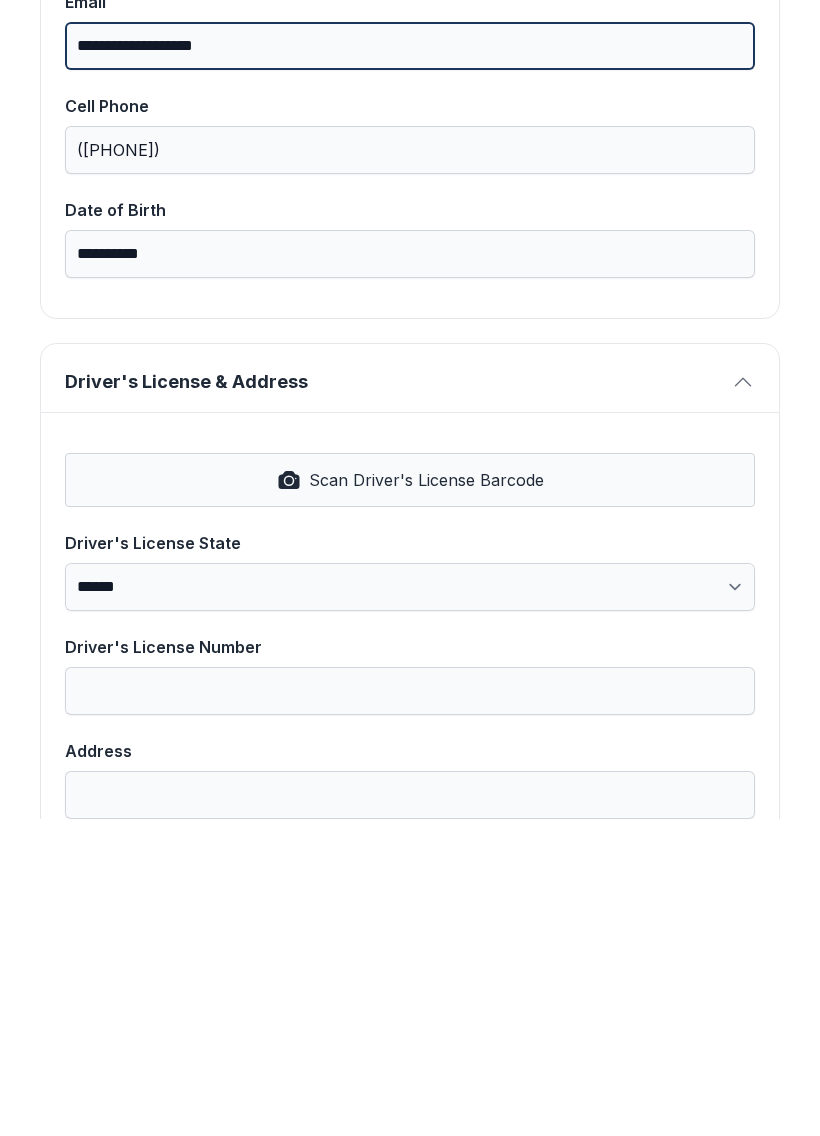 scroll, scrollTop: 420, scrollLeft: 0, axis: vertical 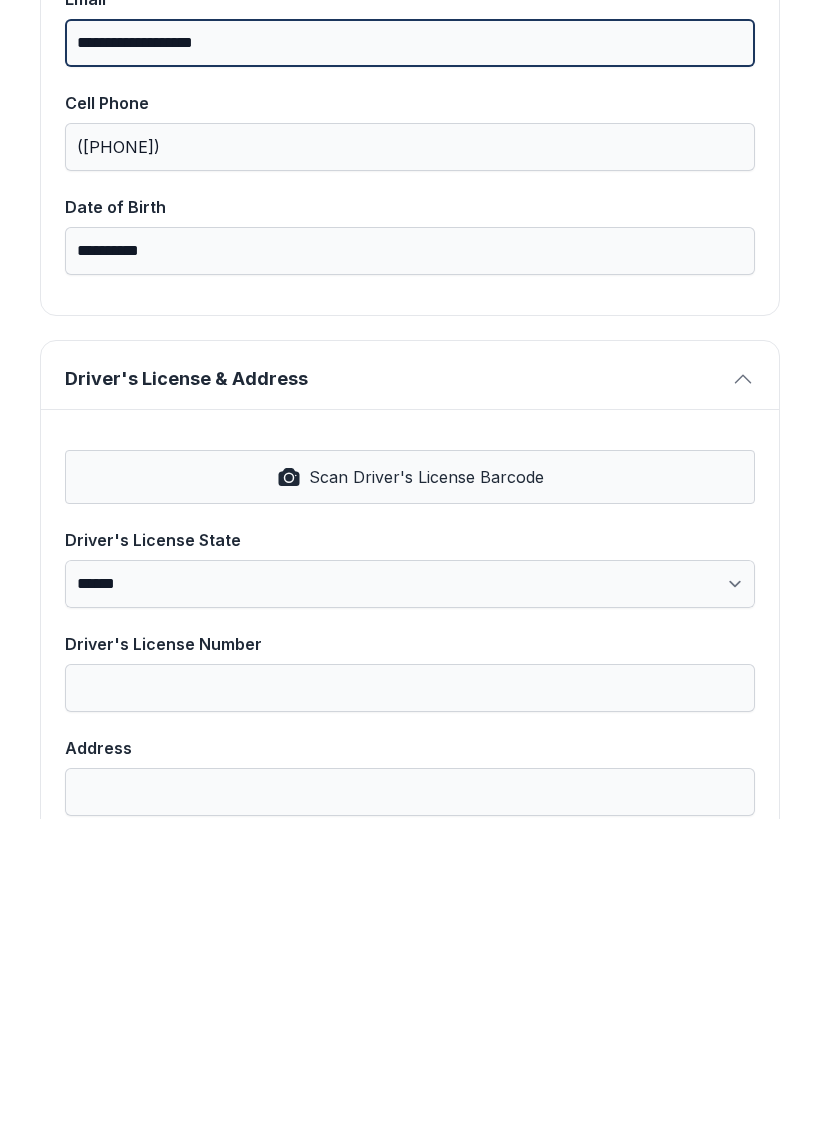 type on "**********" 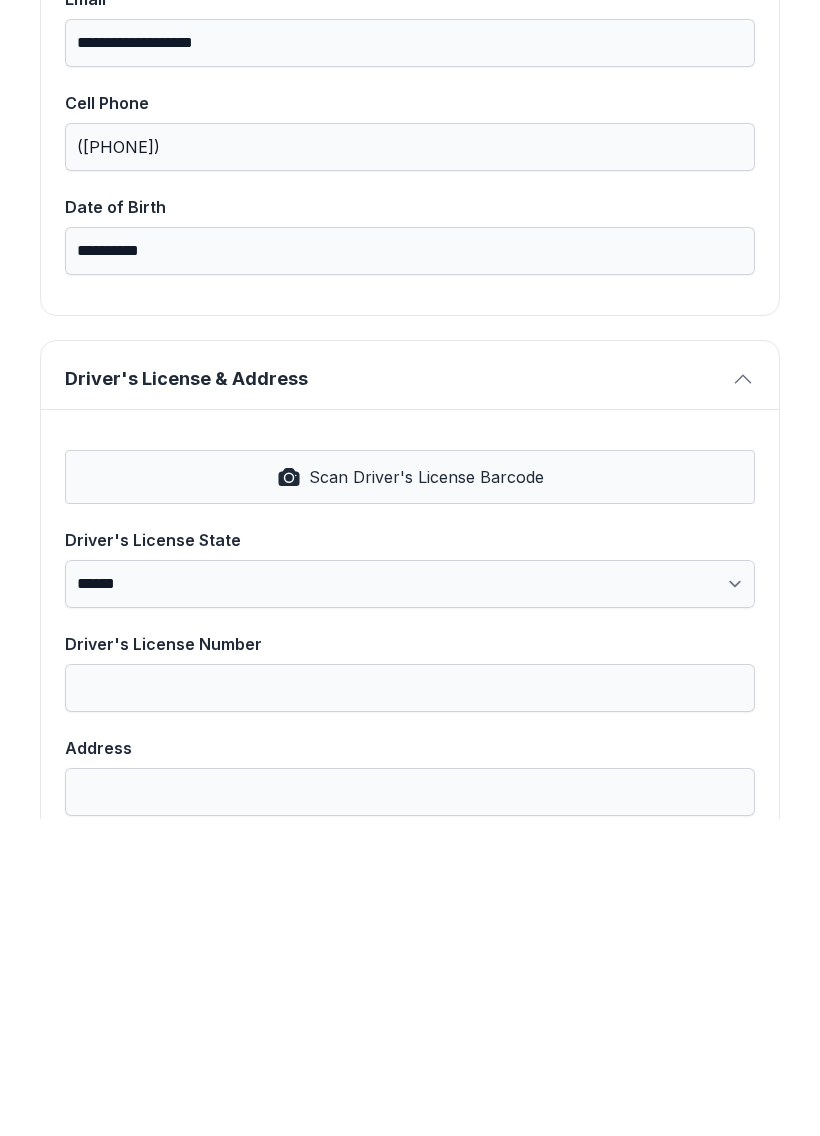 click on "Scan Driver's License Barcode" at bounding box center (410, 794) 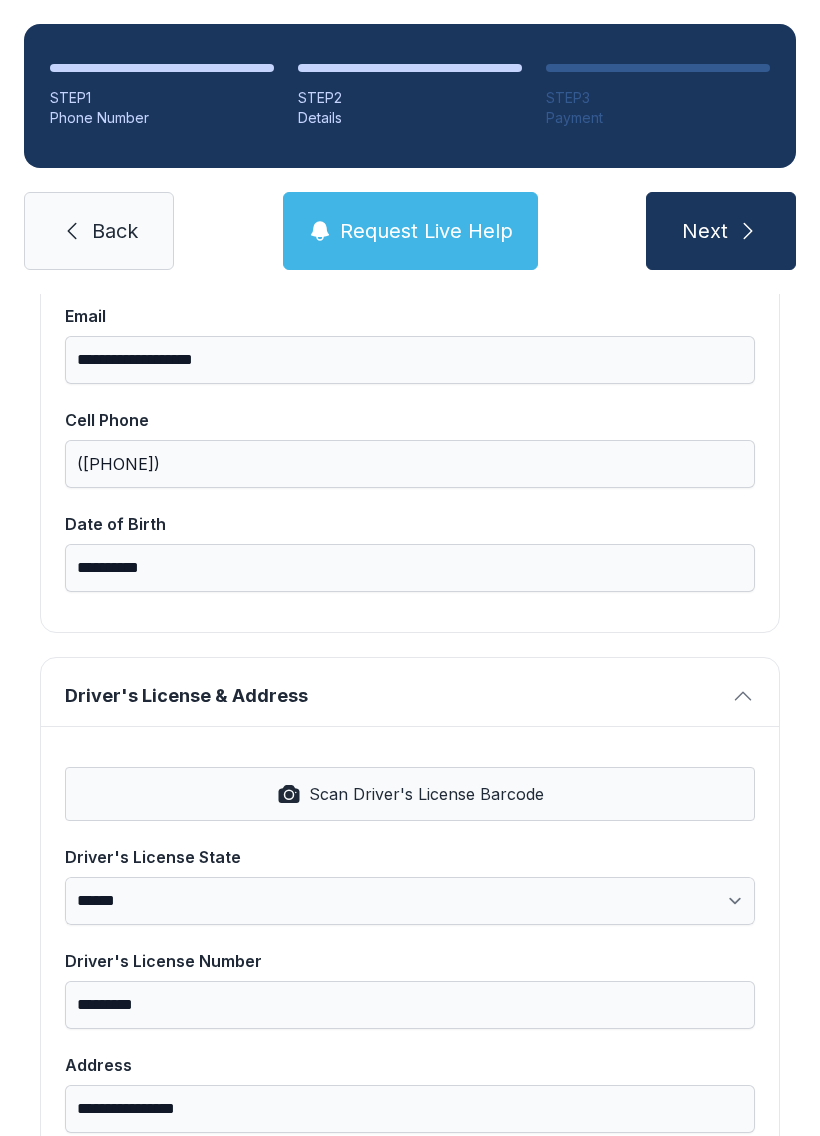 select on "**" 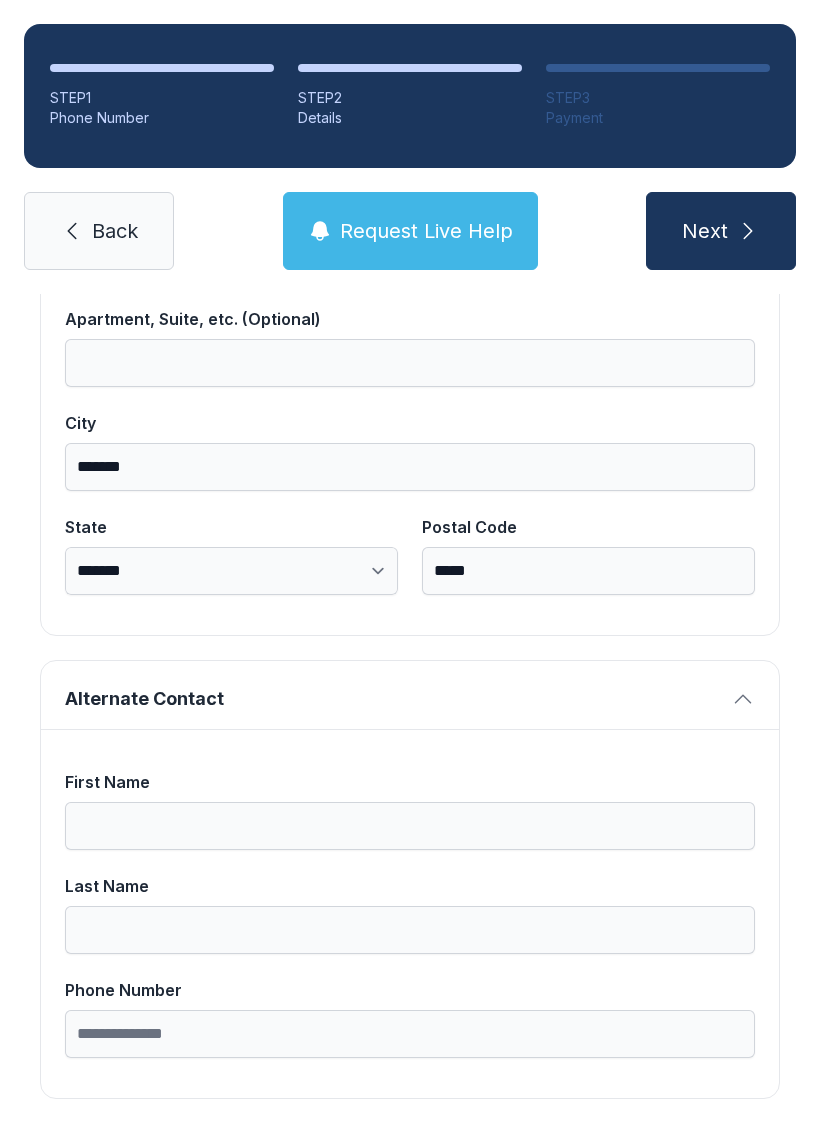 scroll, scrollTop: 1269, scrollLeft: 0, axis: vertical 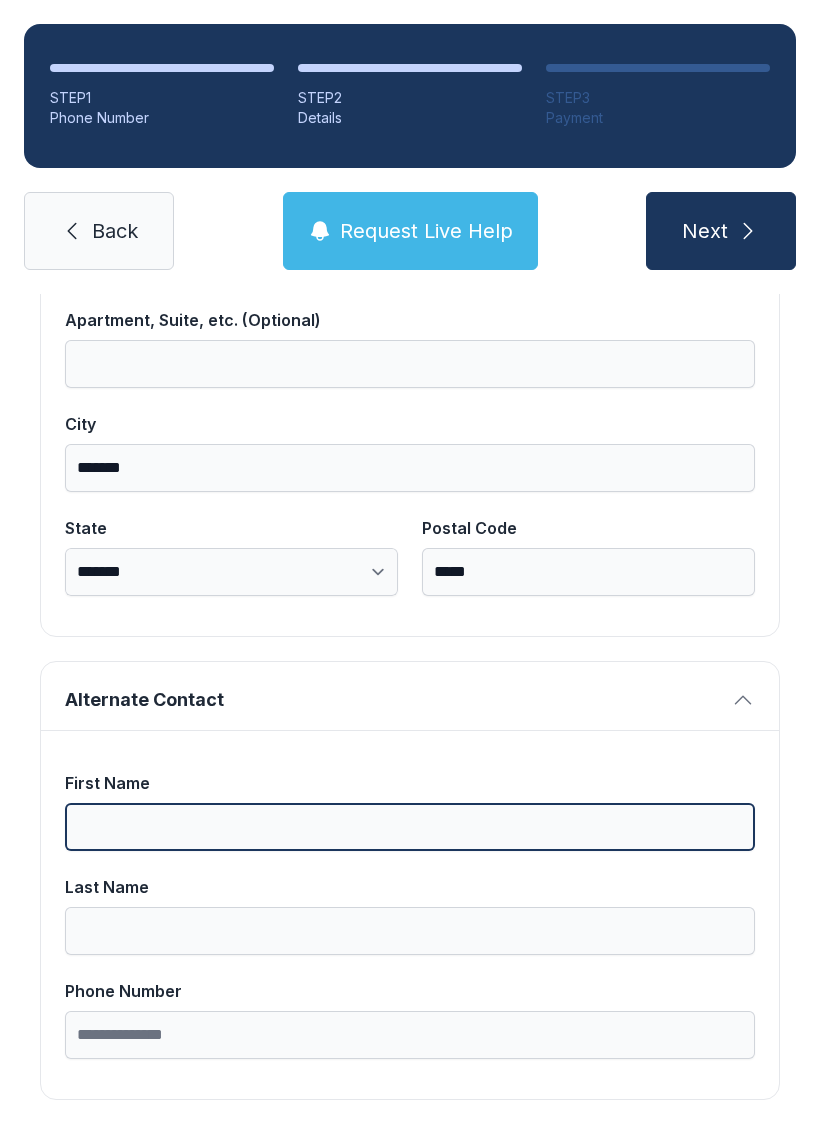 click on "First Name" at bounding box center (410, 827) 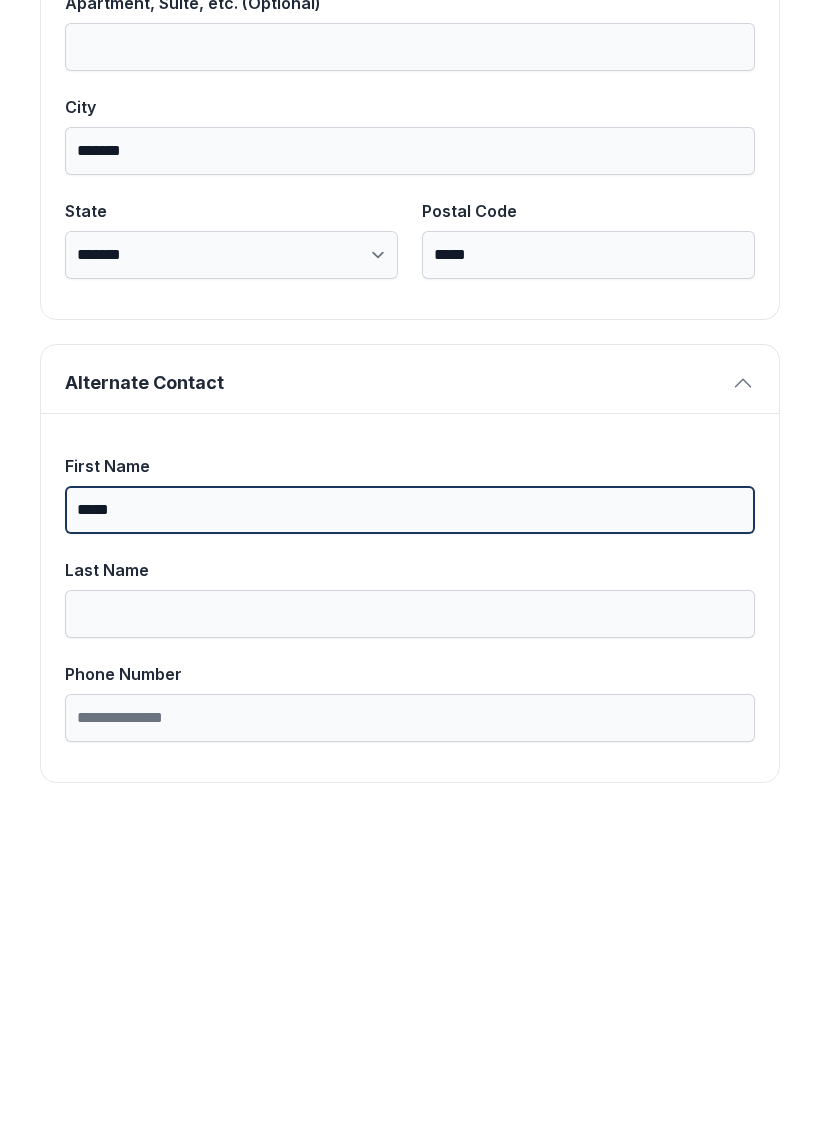 type on "*****" 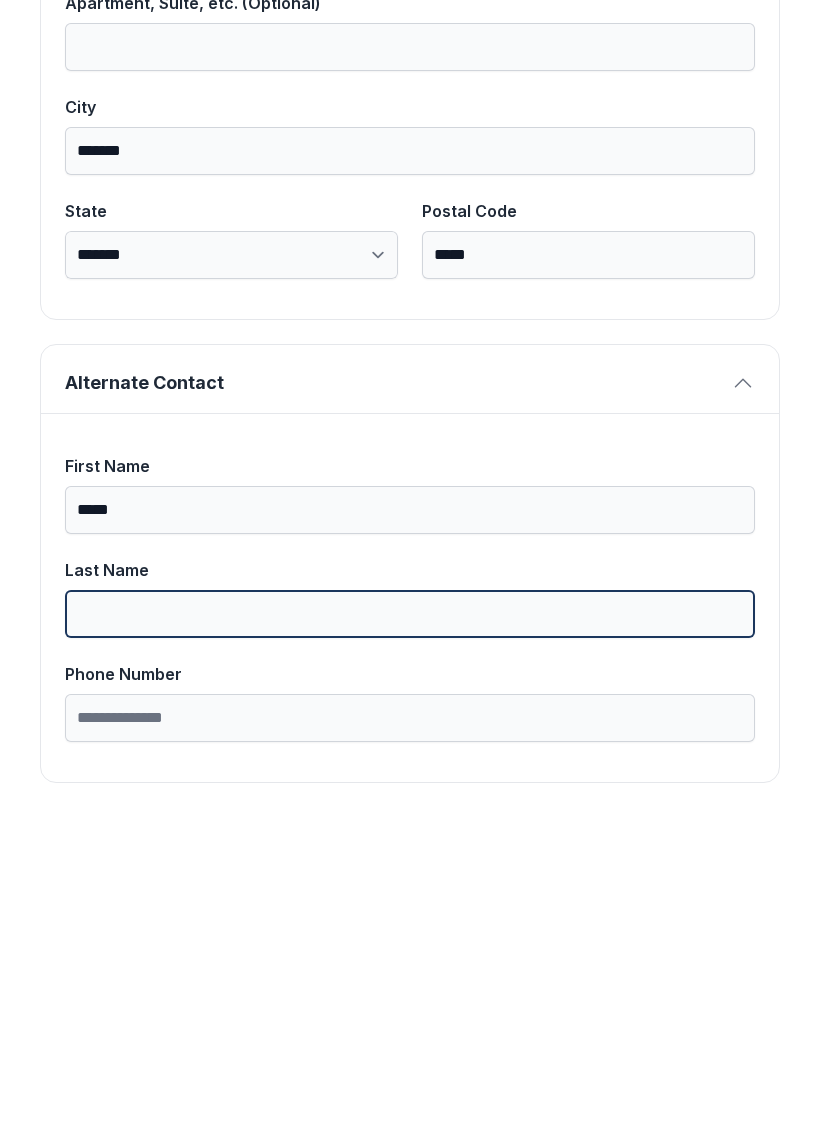 click on "Last Name" at bounding box center [410, 931] 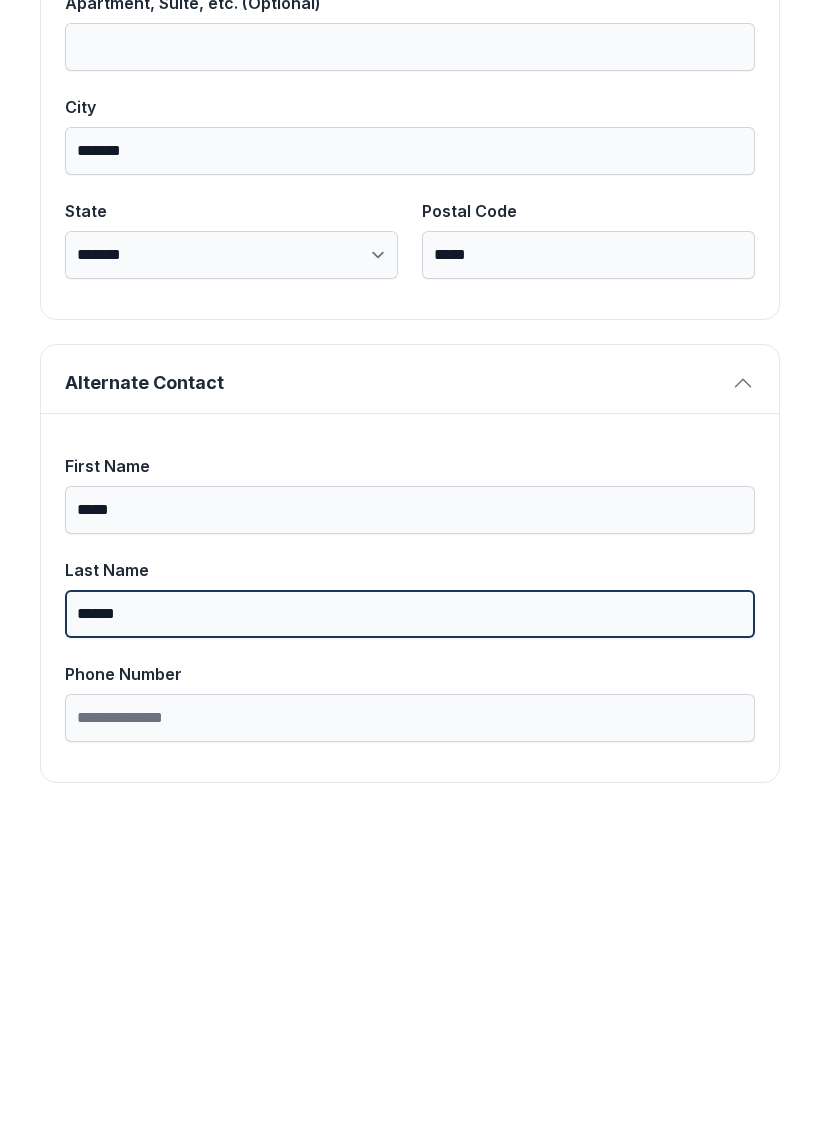 type on "******" 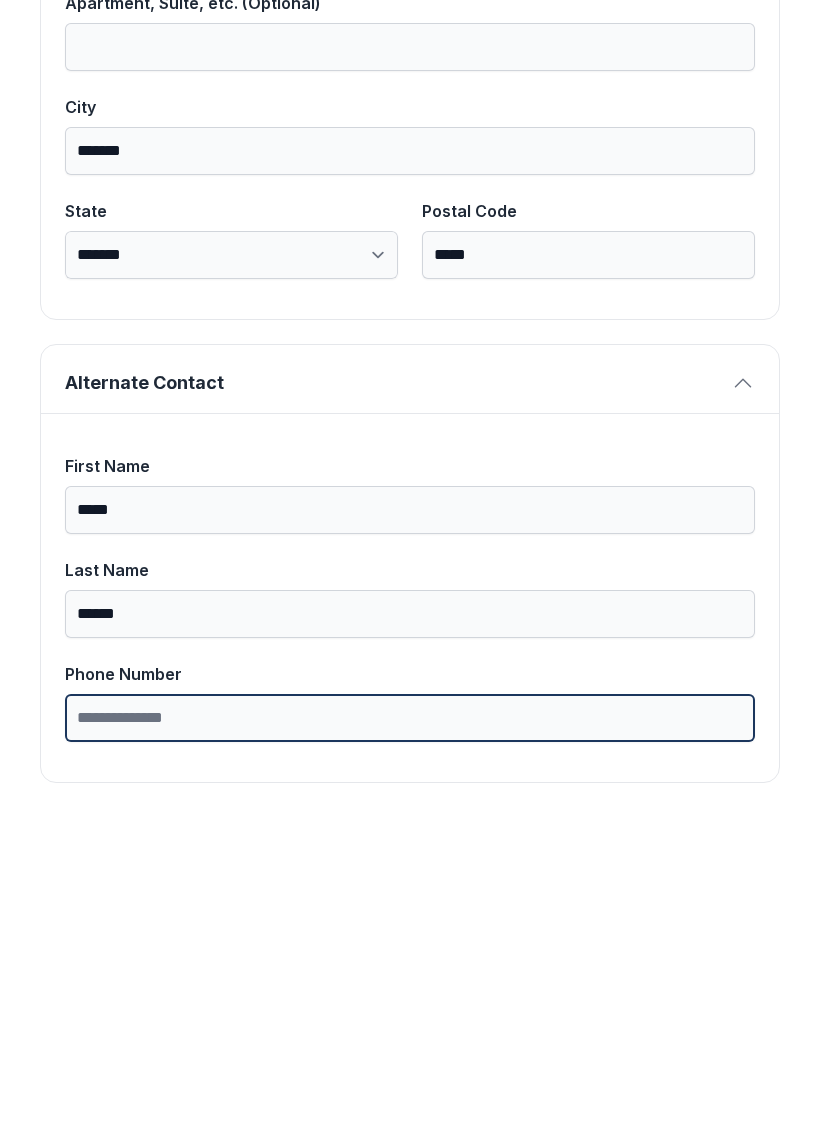click on "Phone Number" at bounding box center (410, 1035) 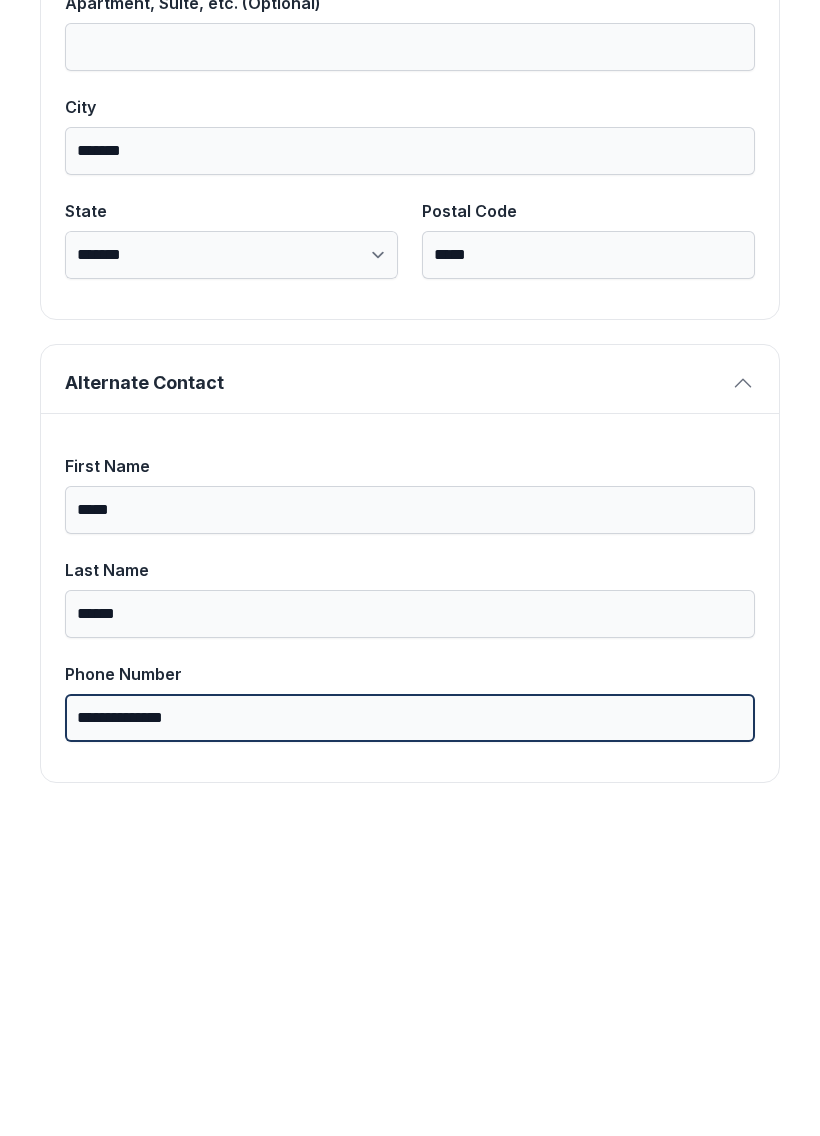 type on "**********" 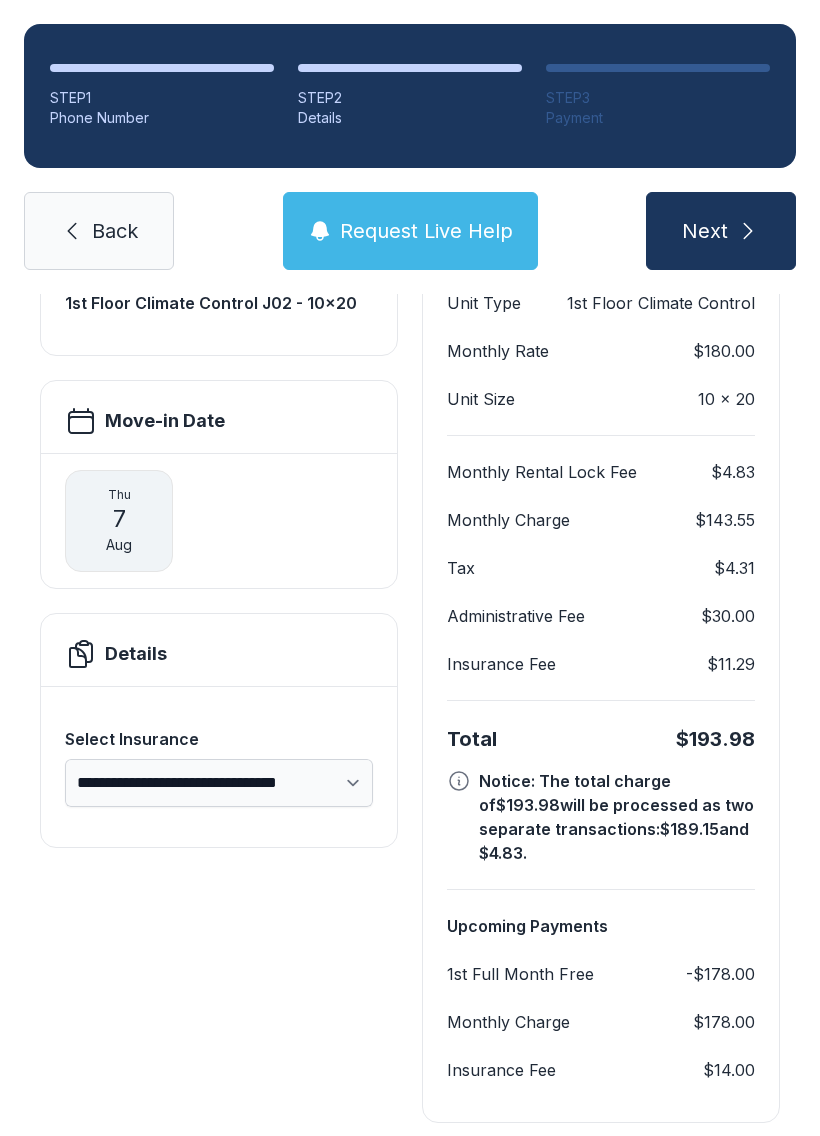 scroll, scrollTop: 228, scrollLeft: 0, axis: vertical 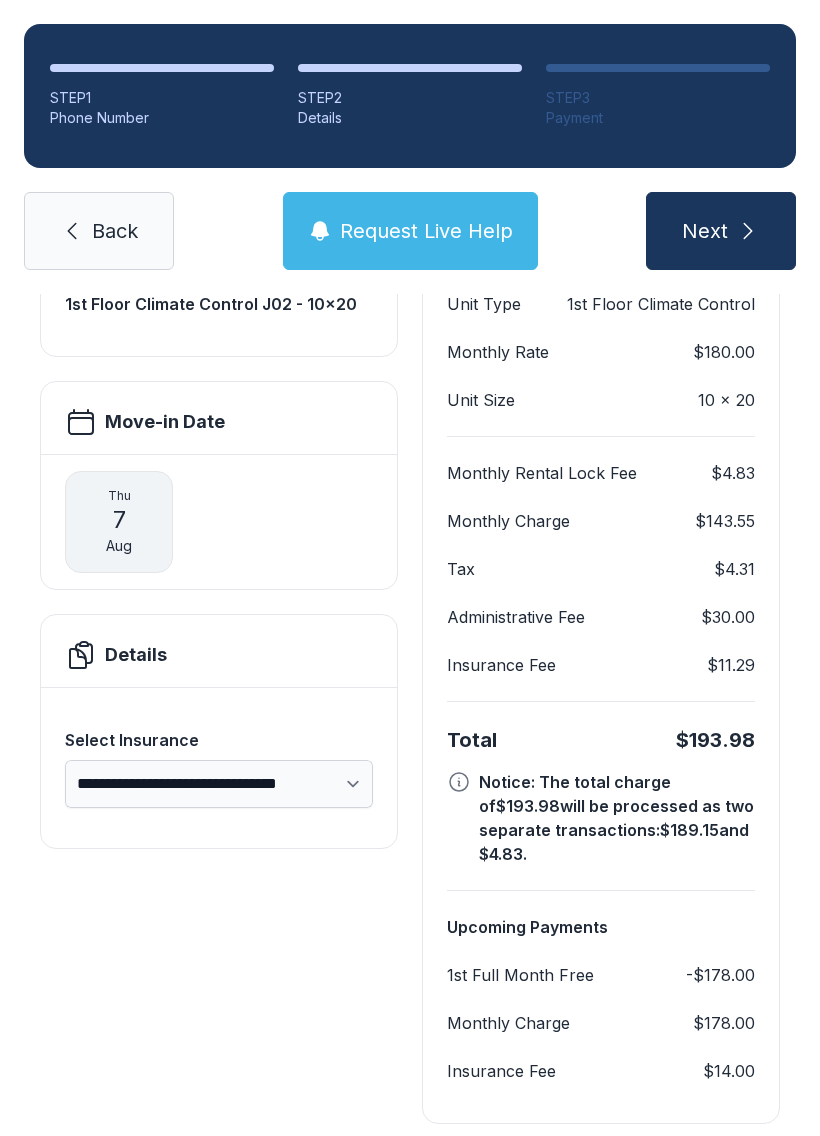 click on "Next" at bounding box center (705, 231) 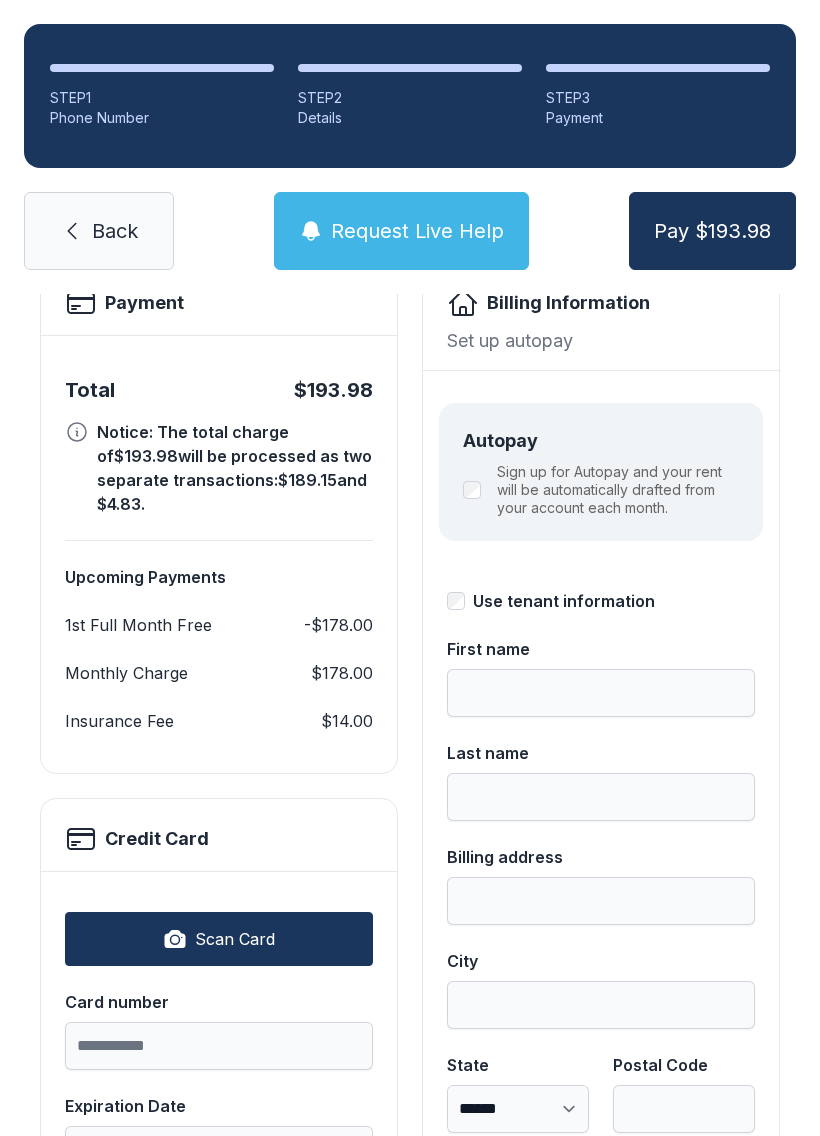 scroll, scrollTop: 84, scrollLeft: 0, axis: vertical 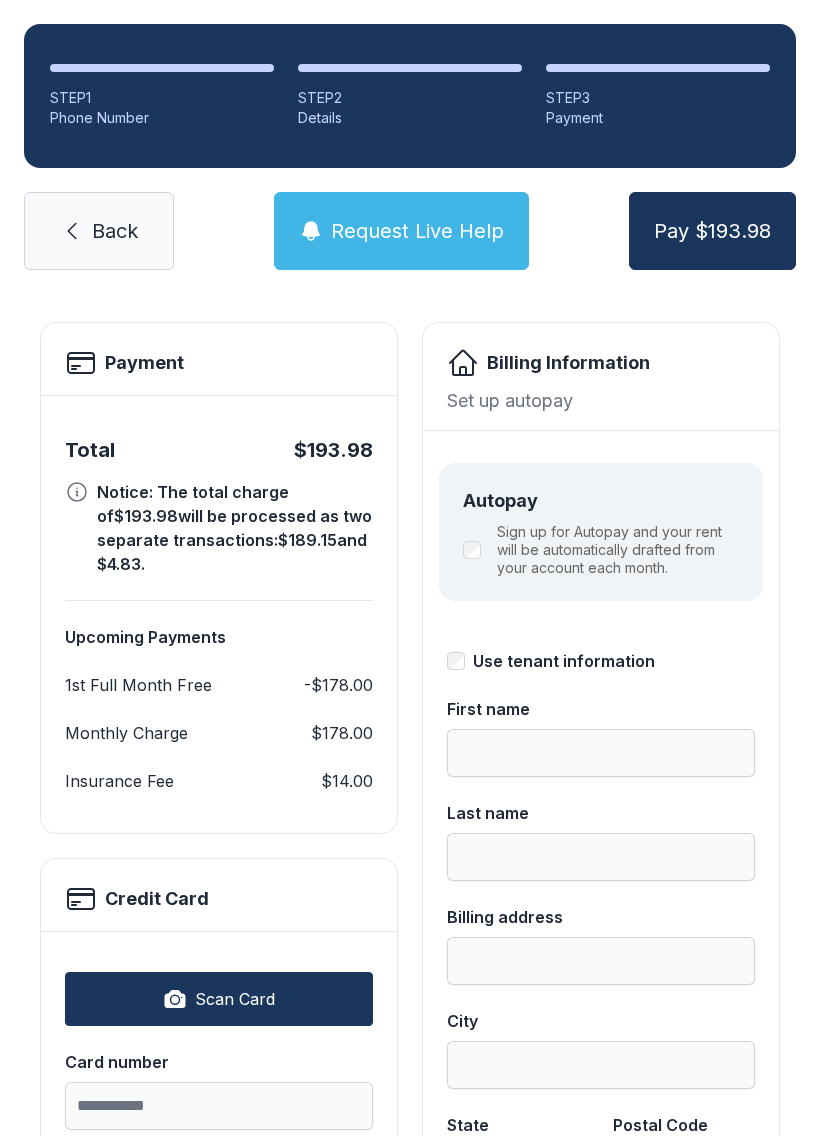 type on "****" 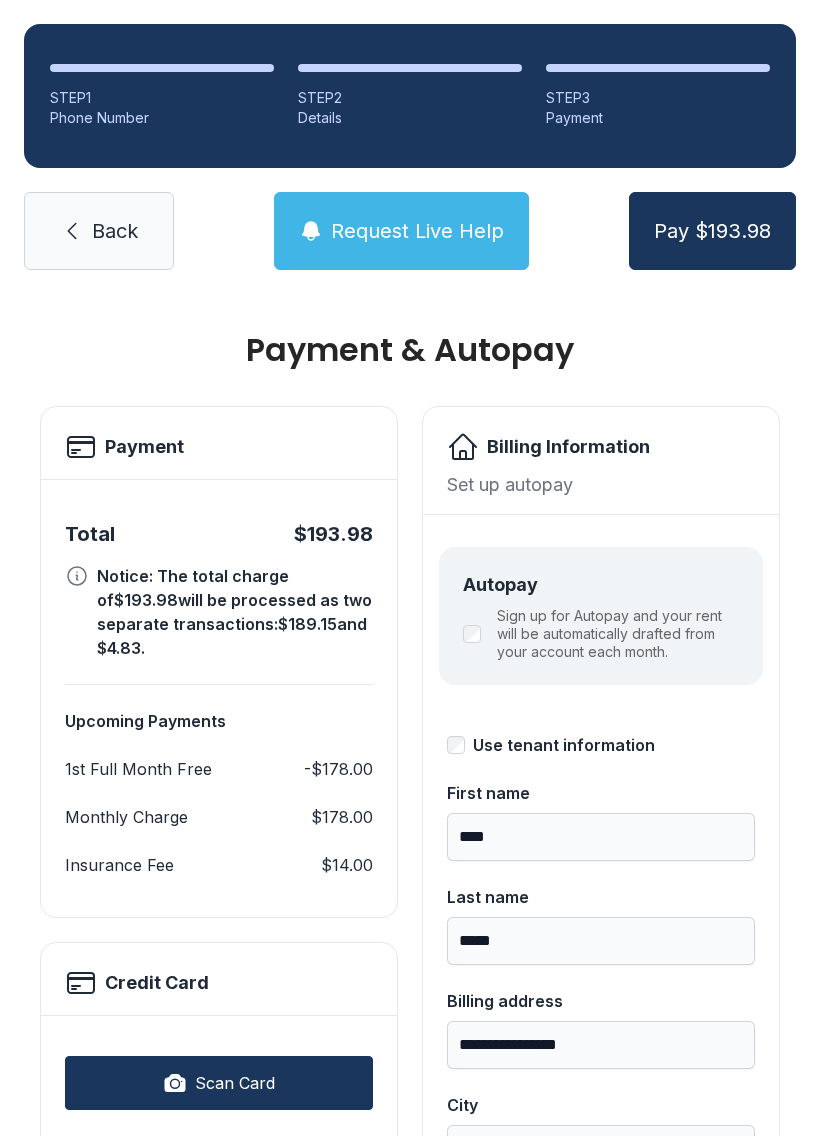 scroll, scrollTop: 0, scrollLeft: 0, axis: both 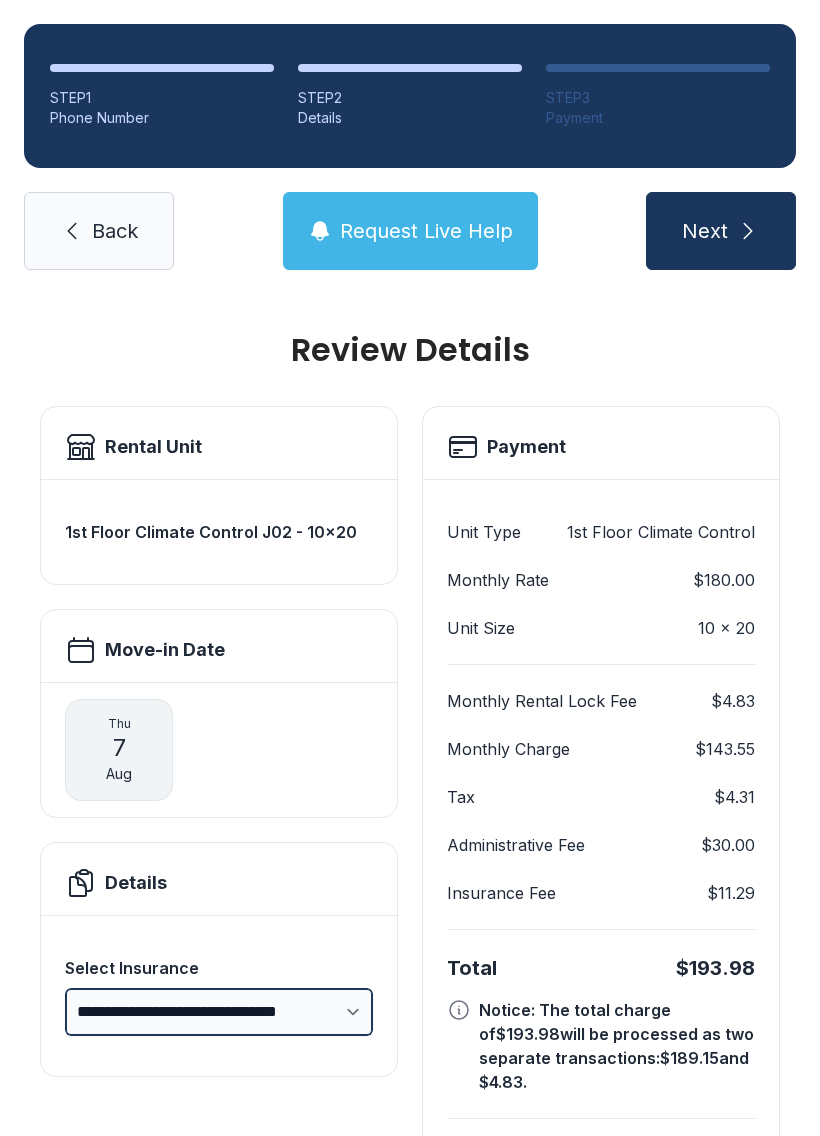 click on "**********" at bounding box center (219, 1012) 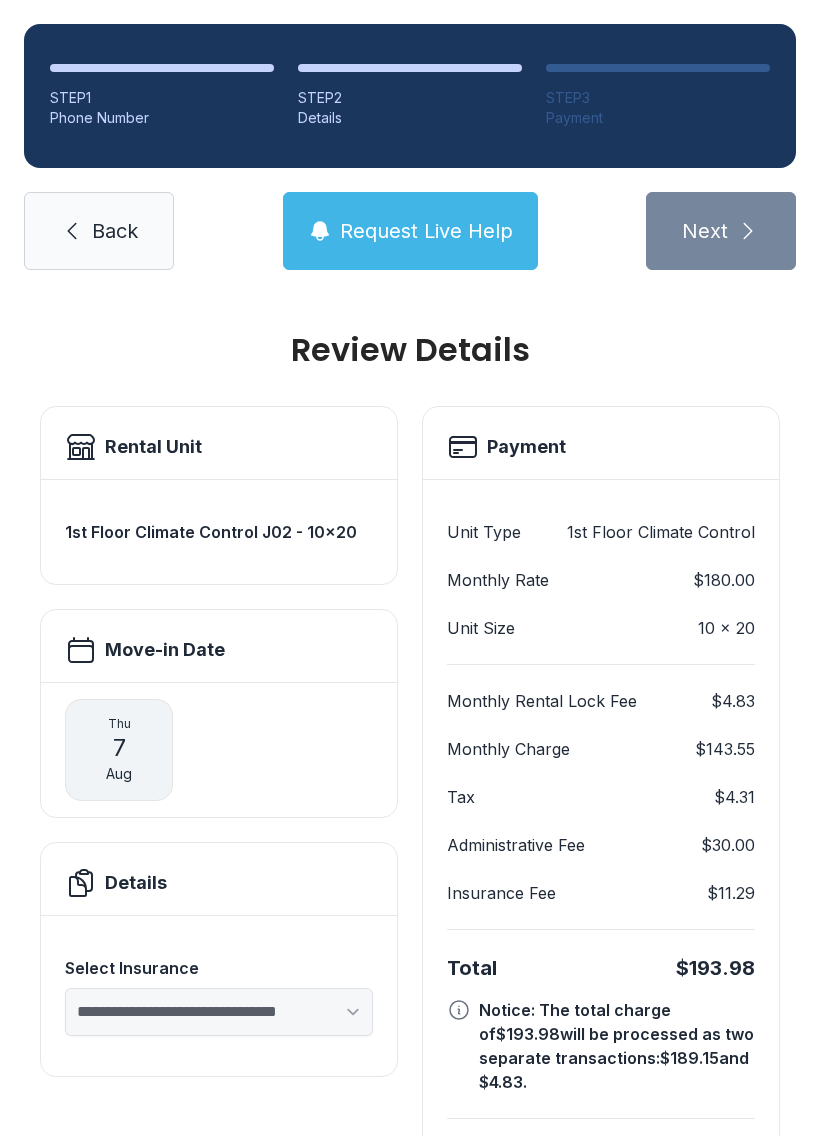 select on "****" 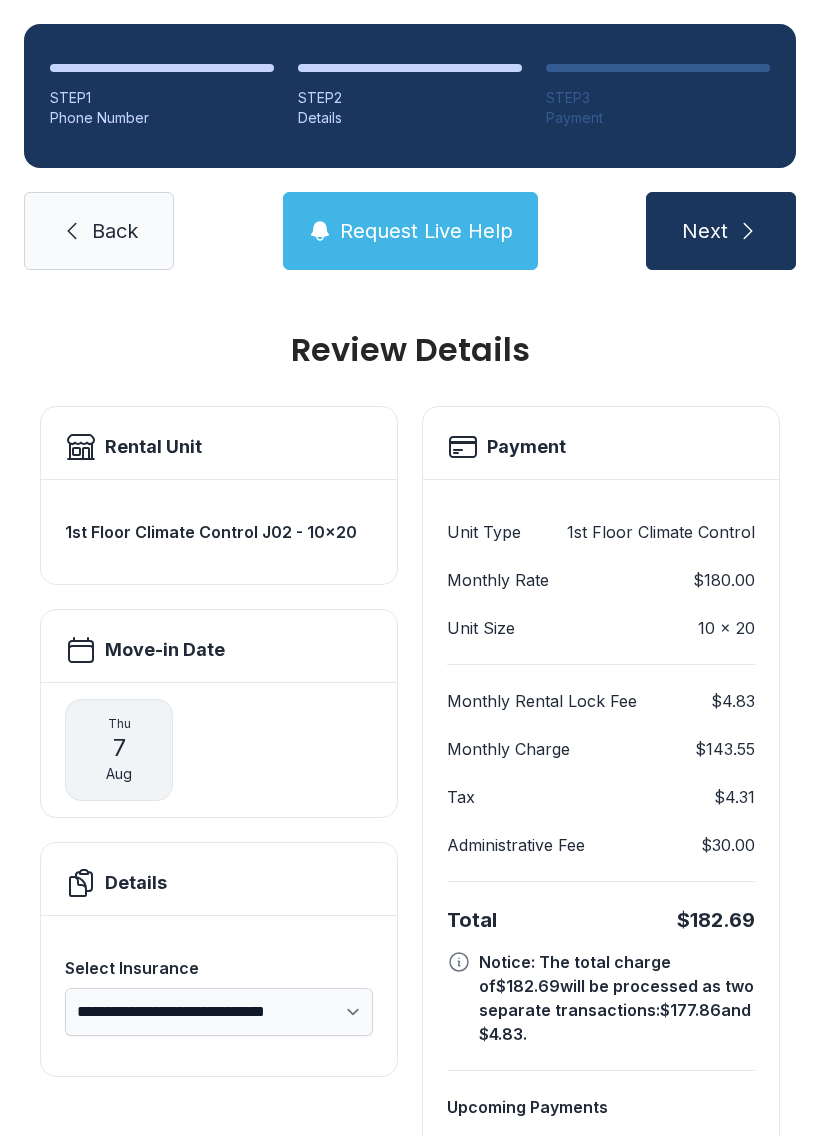 click 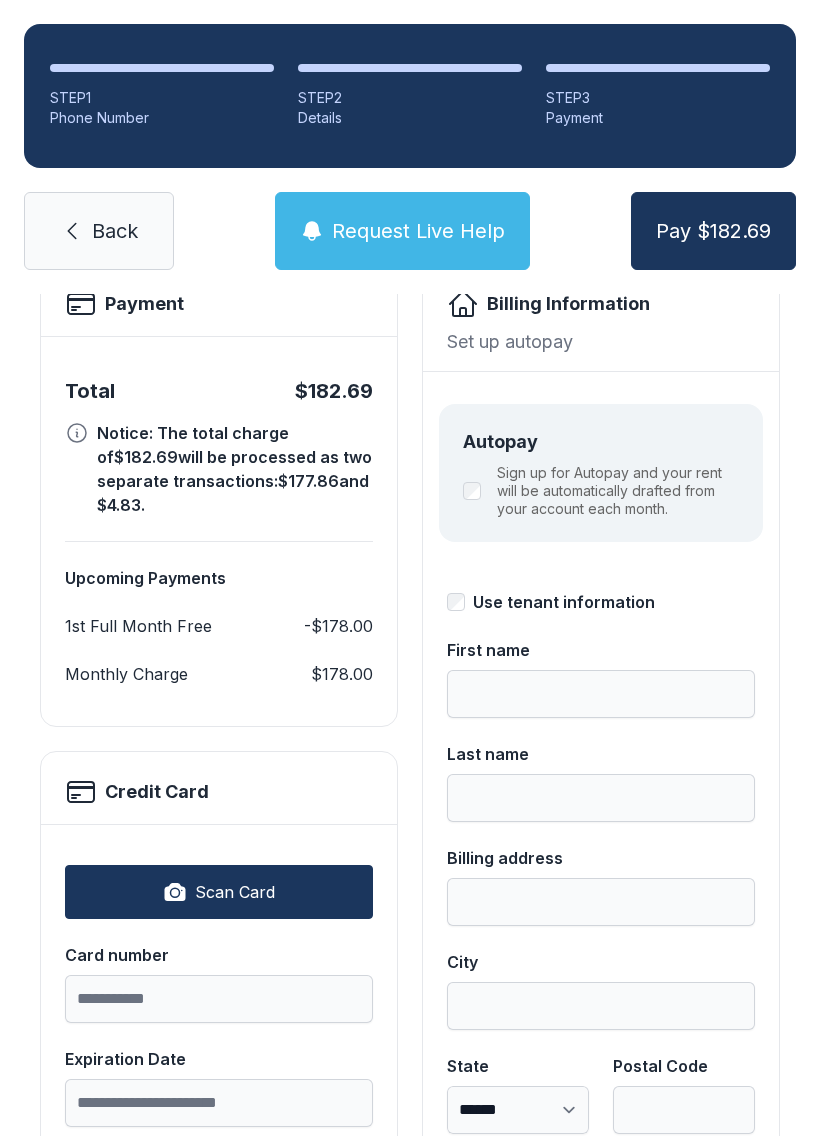 scroll, scrollTop: 145, scrollLeft: 0, axis: vertical 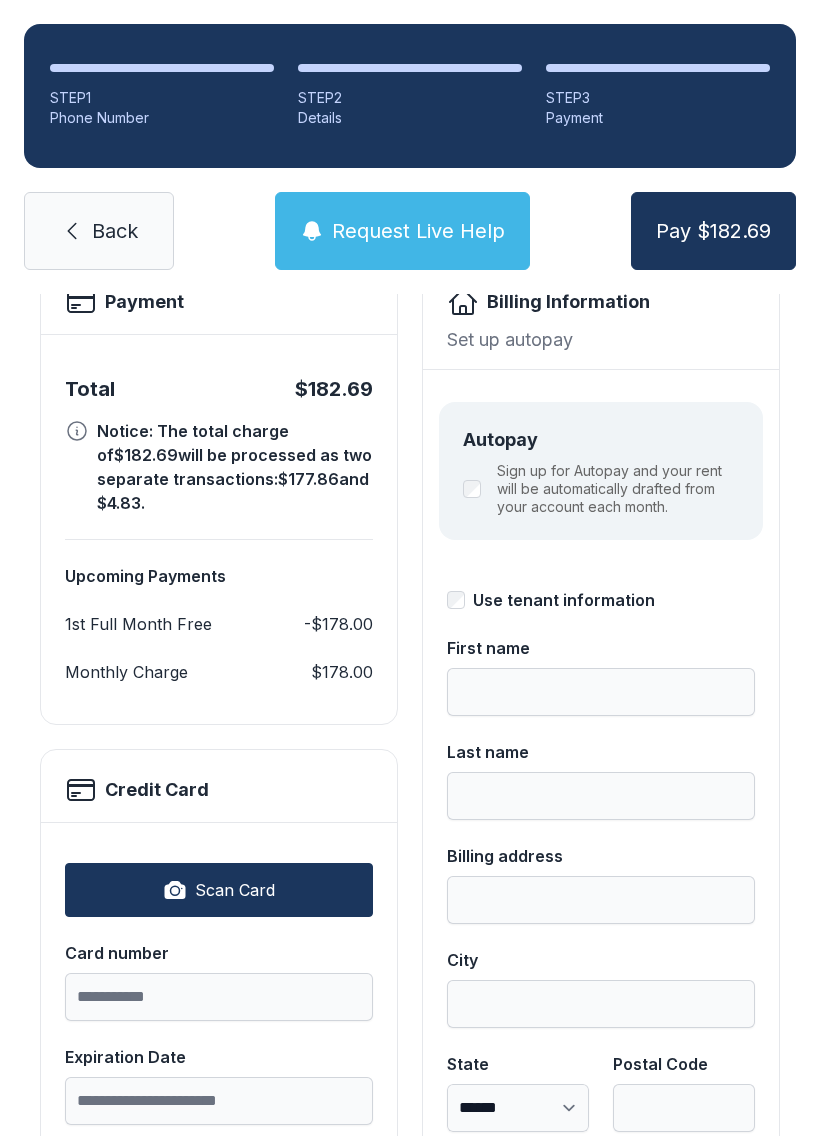 type on "****" 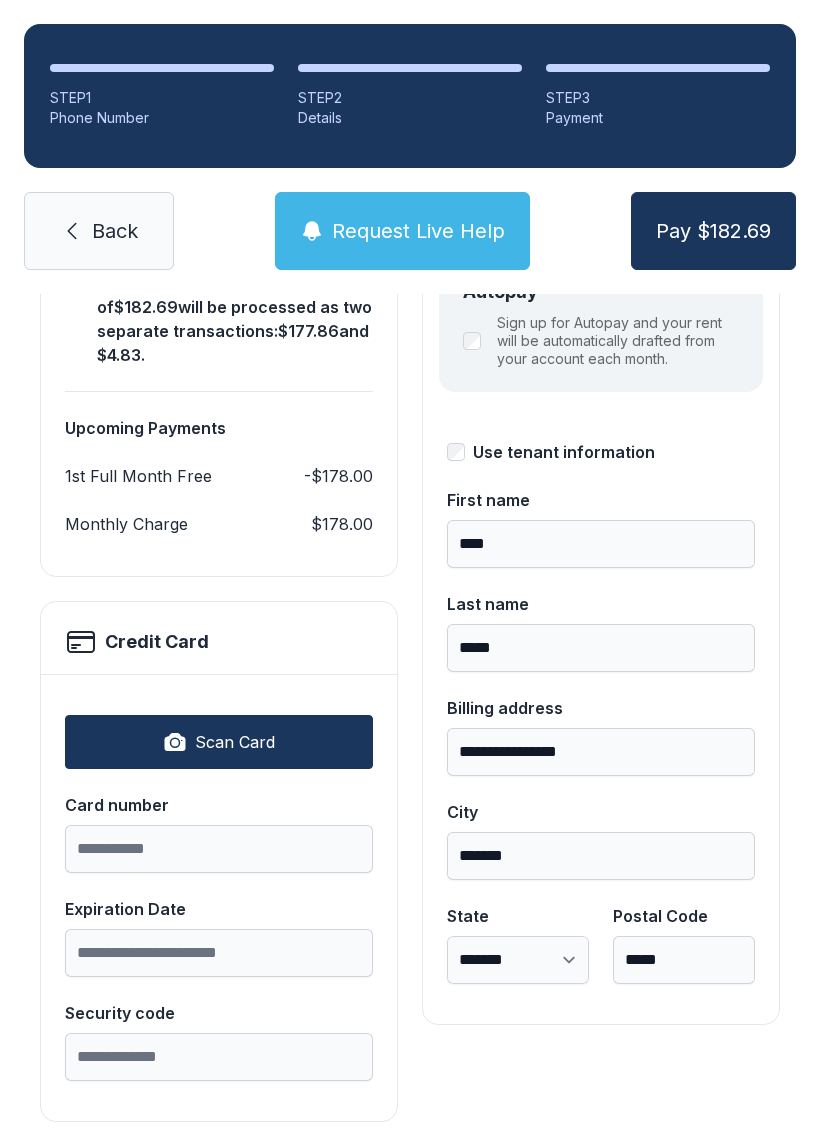 scroll, scrollTop: 291, scrollLeft: 0, axis: vertical 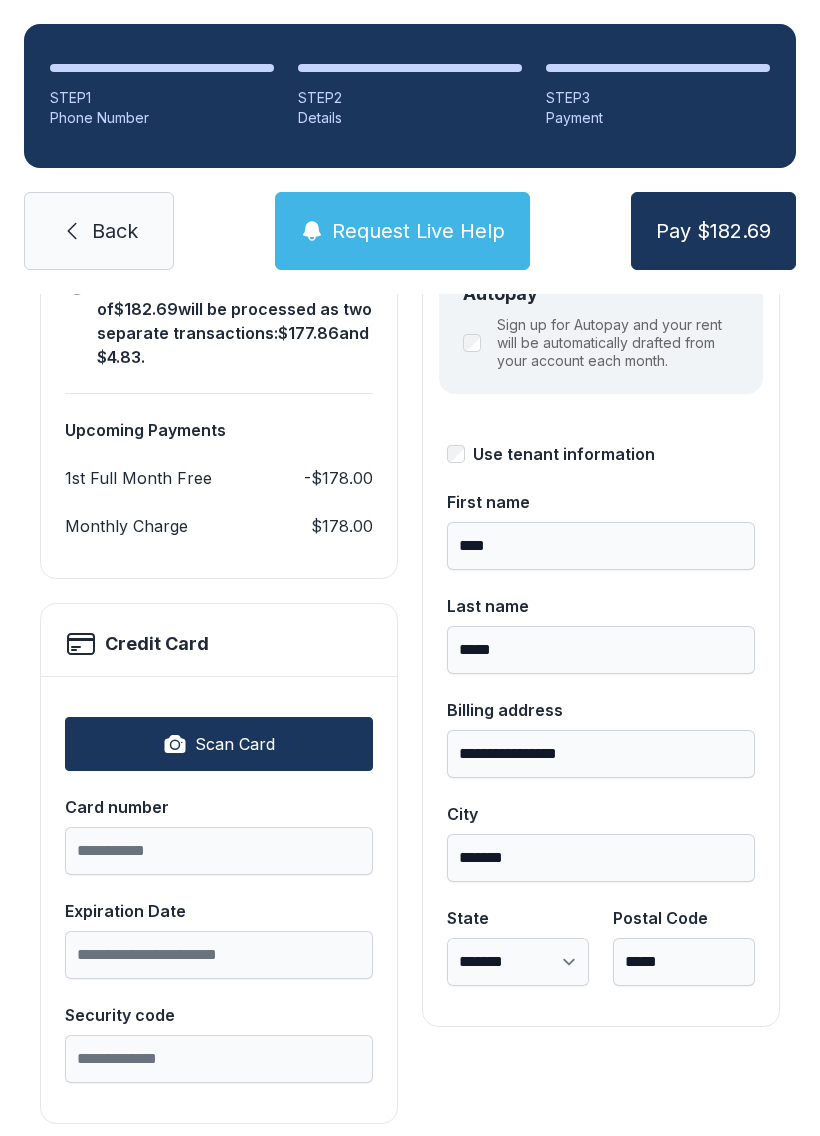 click on "Scan Card" at bounding box center [235, 744] 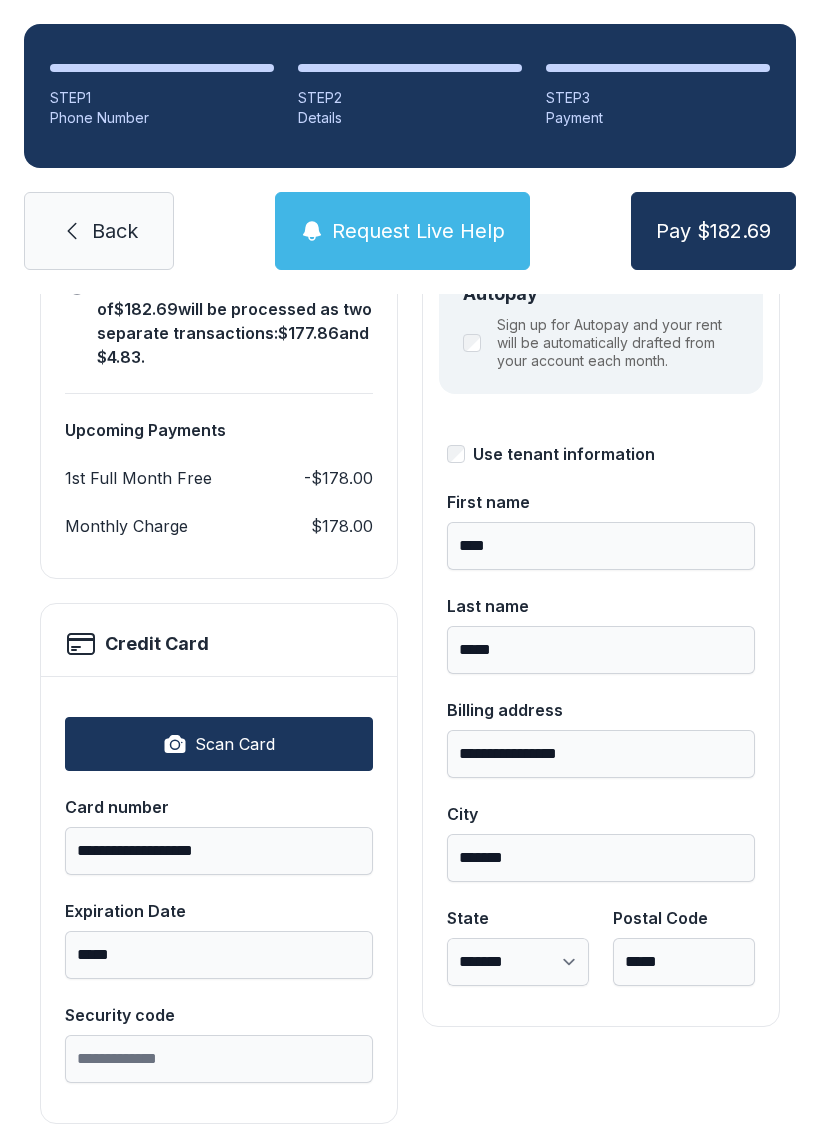 click on "Security code" at bounding box center (219, 1059) 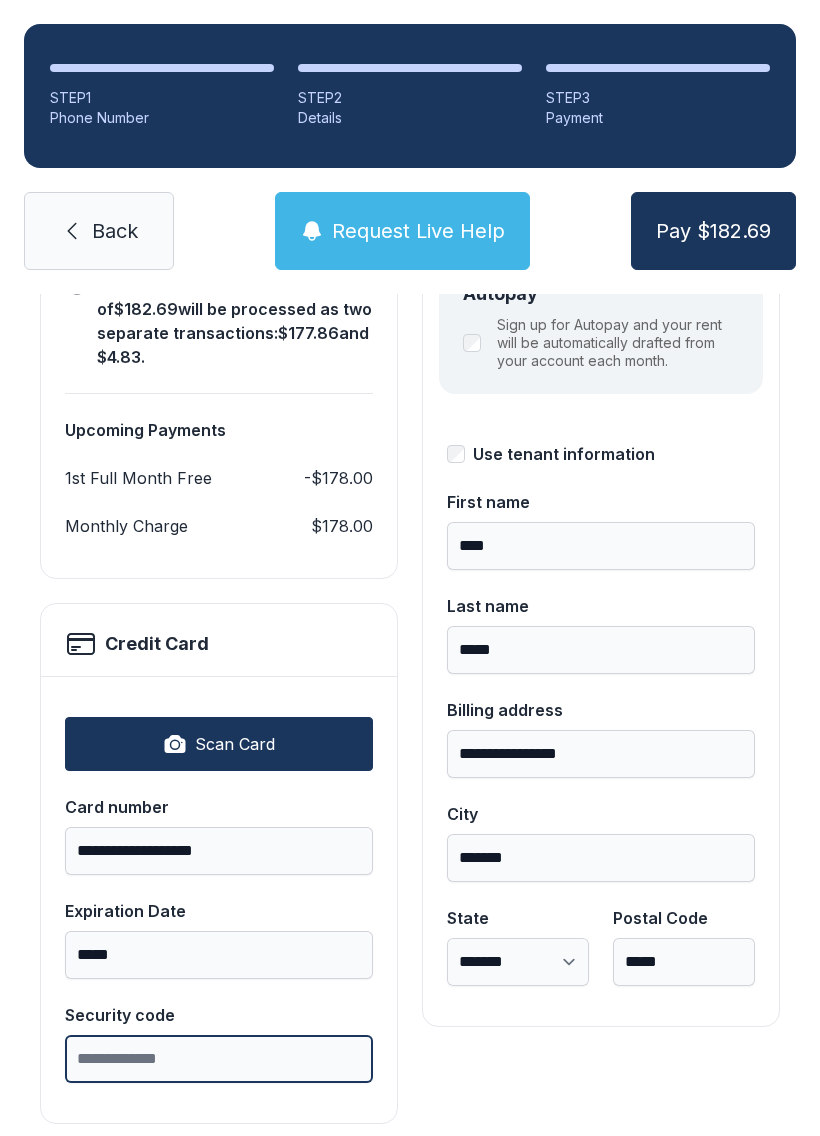 scroll, scrollTop: 44, scrollLeft: 0, axis: vertical 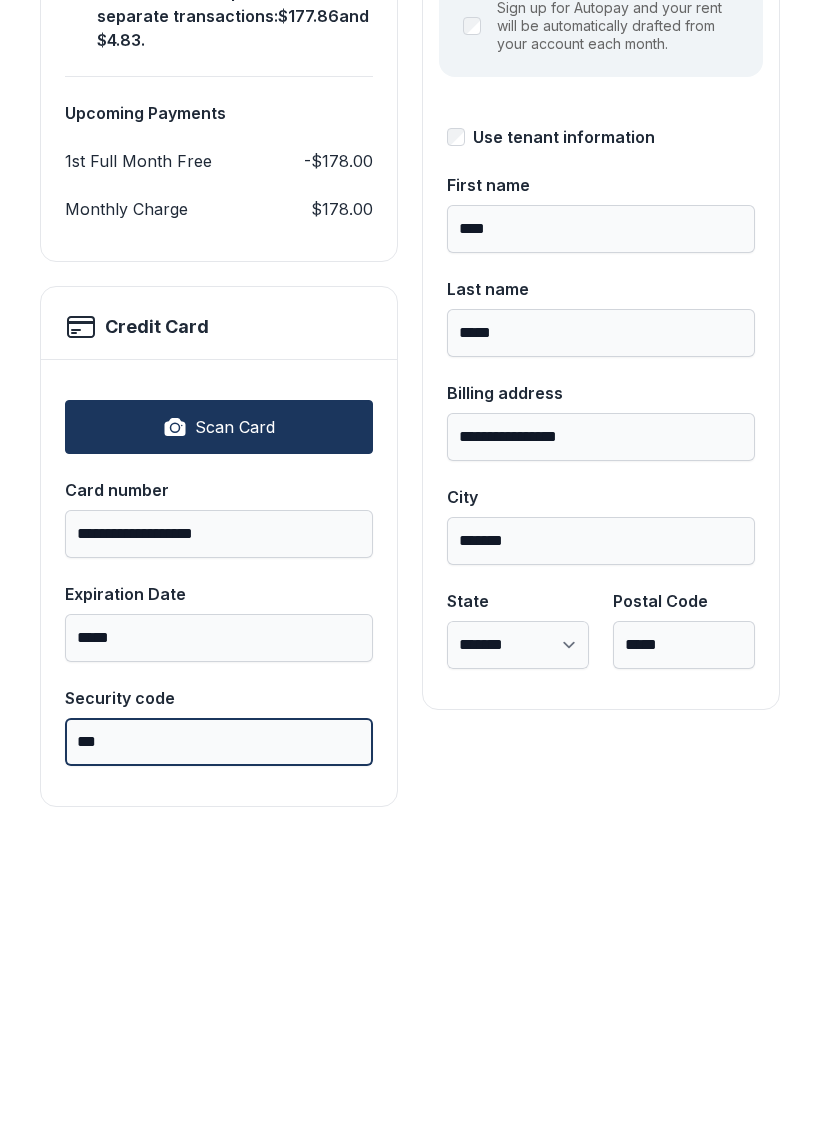 type on "***" 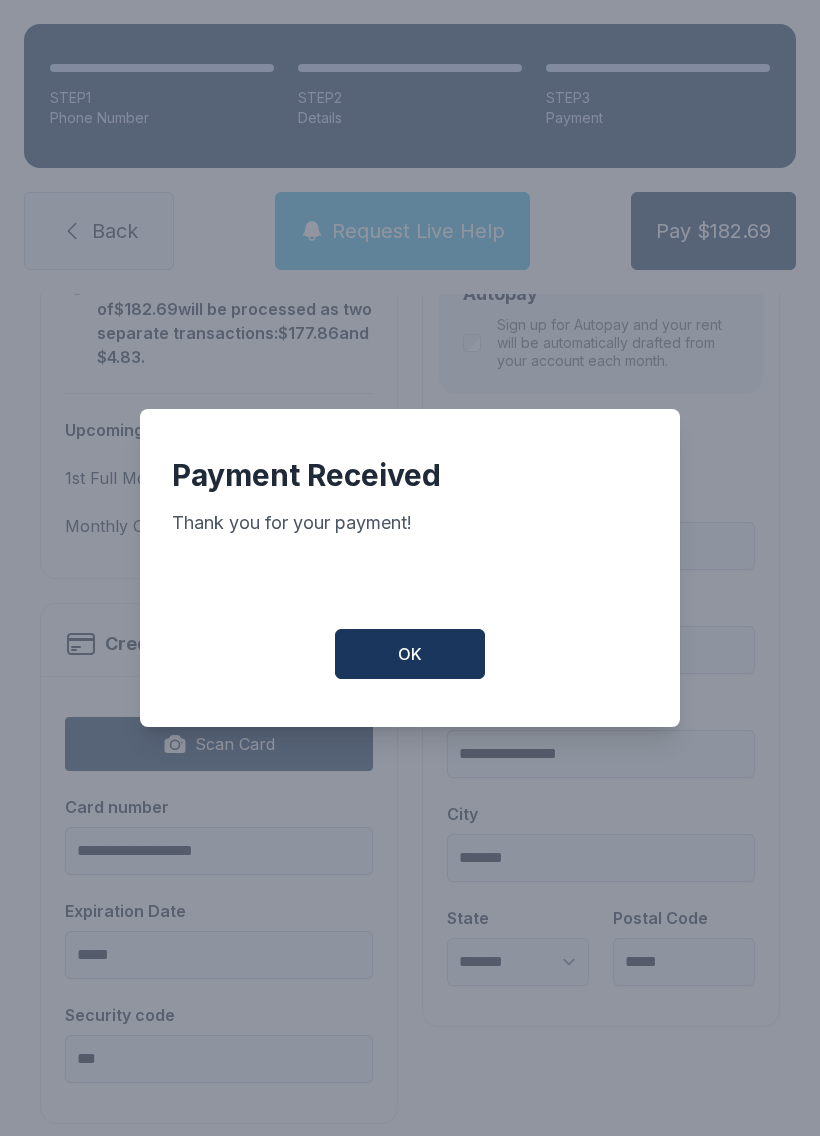 click on "OK" at bounding box center [410, 654] 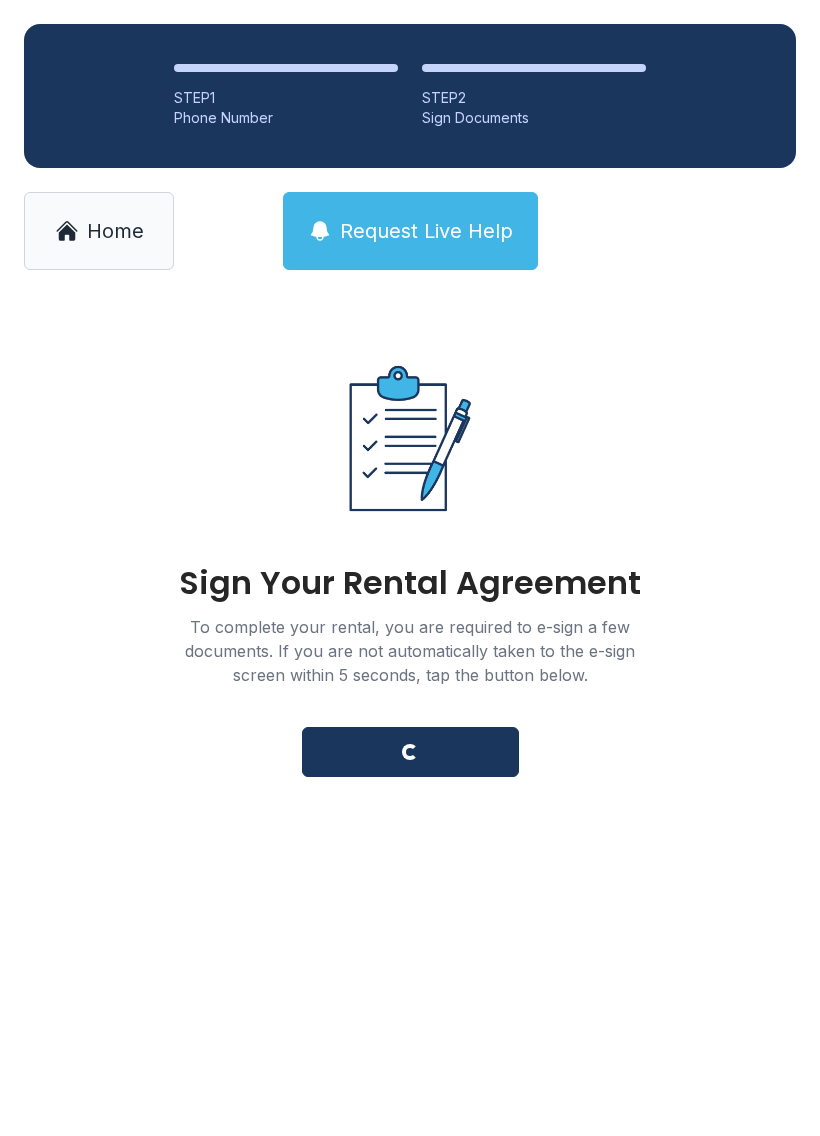 scroll, scrollTop: 0, scrollLeft: 0, axis: both 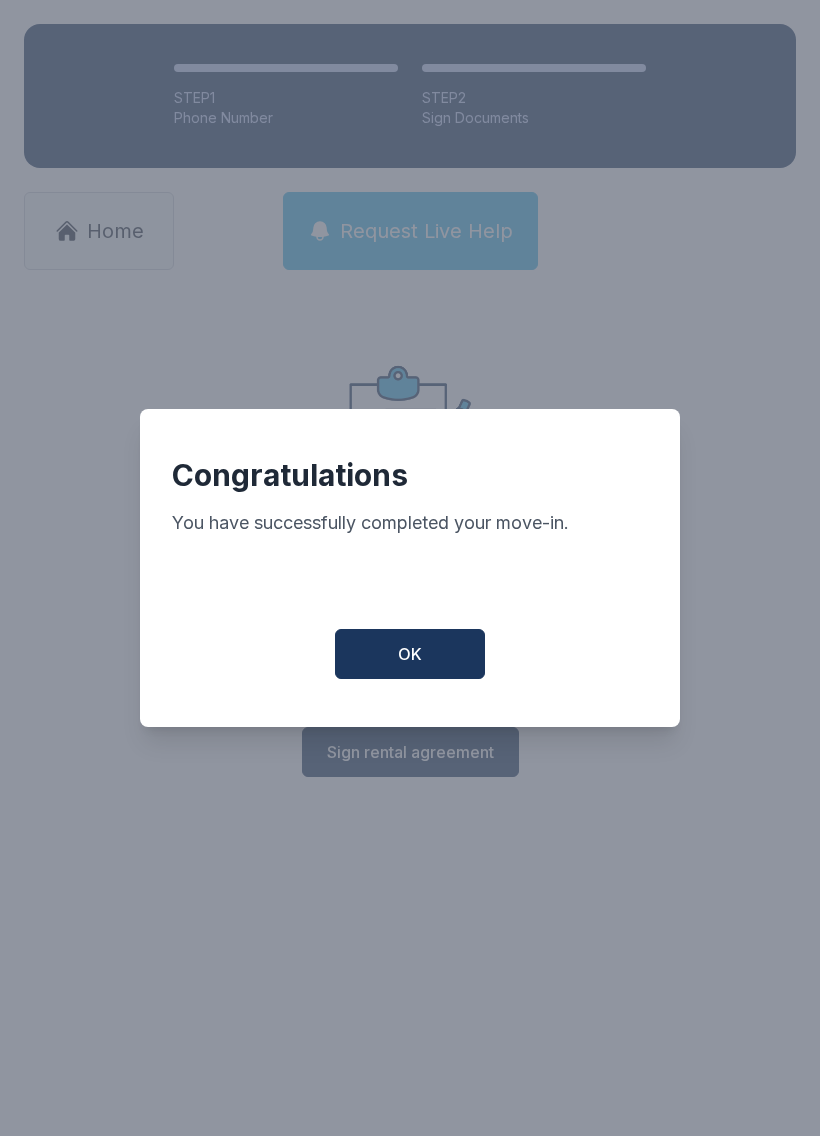 click on "OK" at bounding box center [410, 654] 